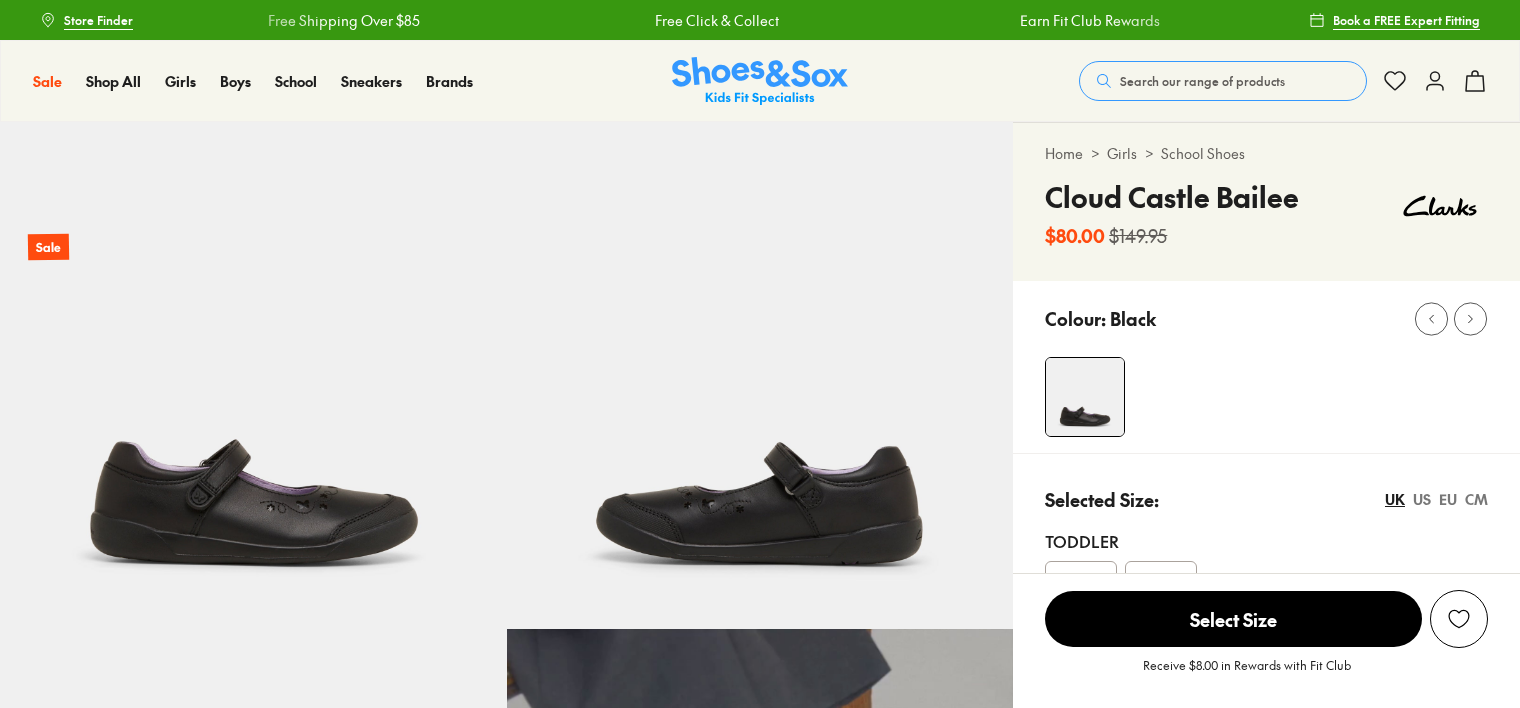 scroll, scrollTop: 0, scrollLeft: 0, axis: both 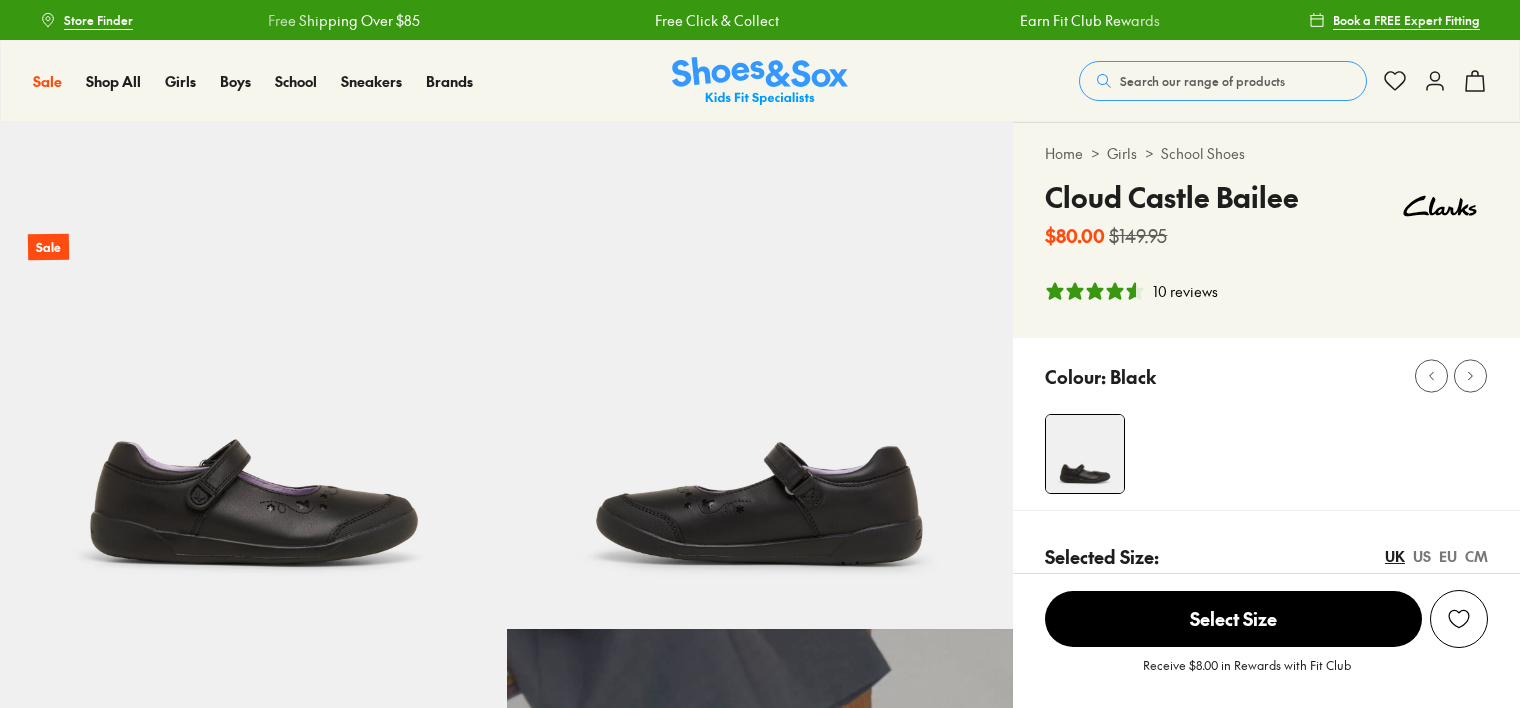 select on "*" 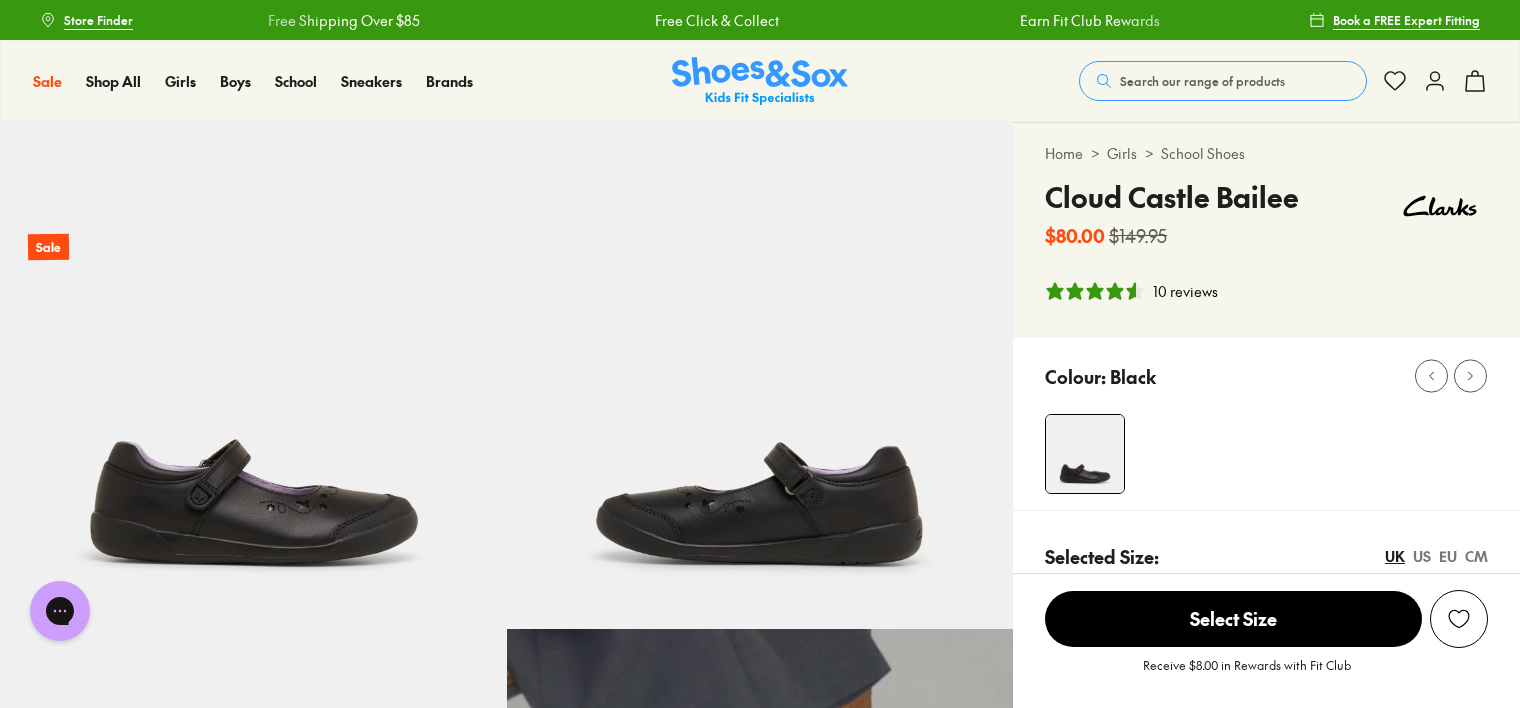 scroll, scrollTop: 0, scrollLeft: 0, axis: both 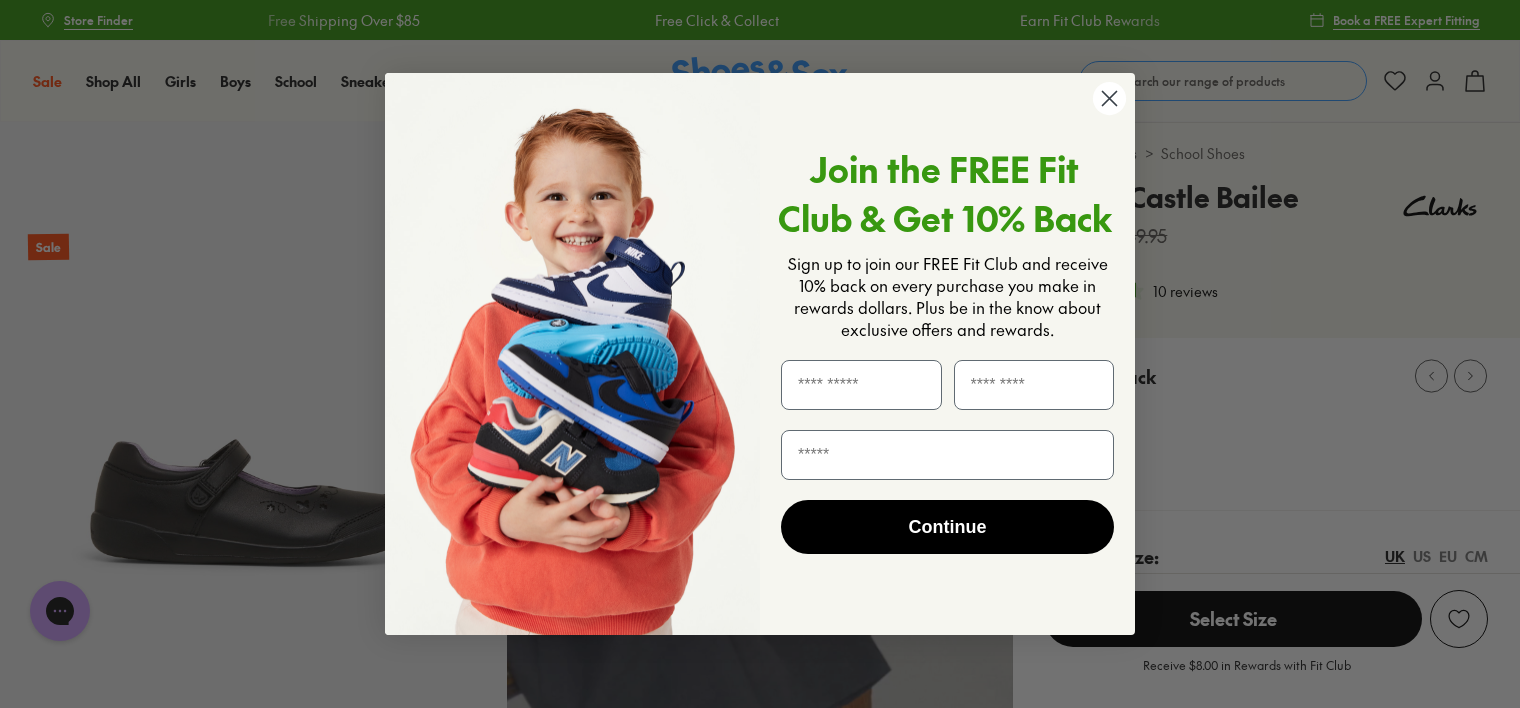 click 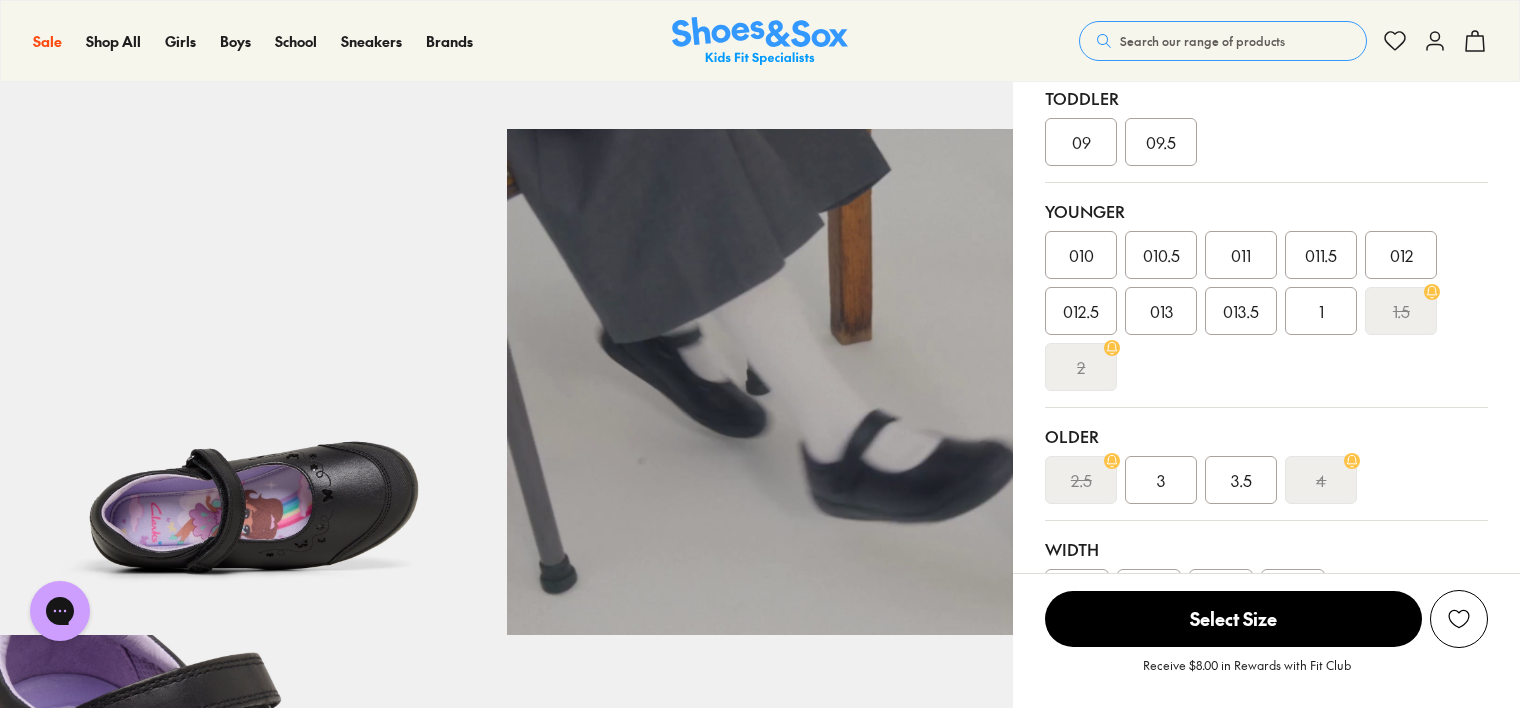 scroll, scrollTop: 100, scrollLeft: 0, axis: vertical 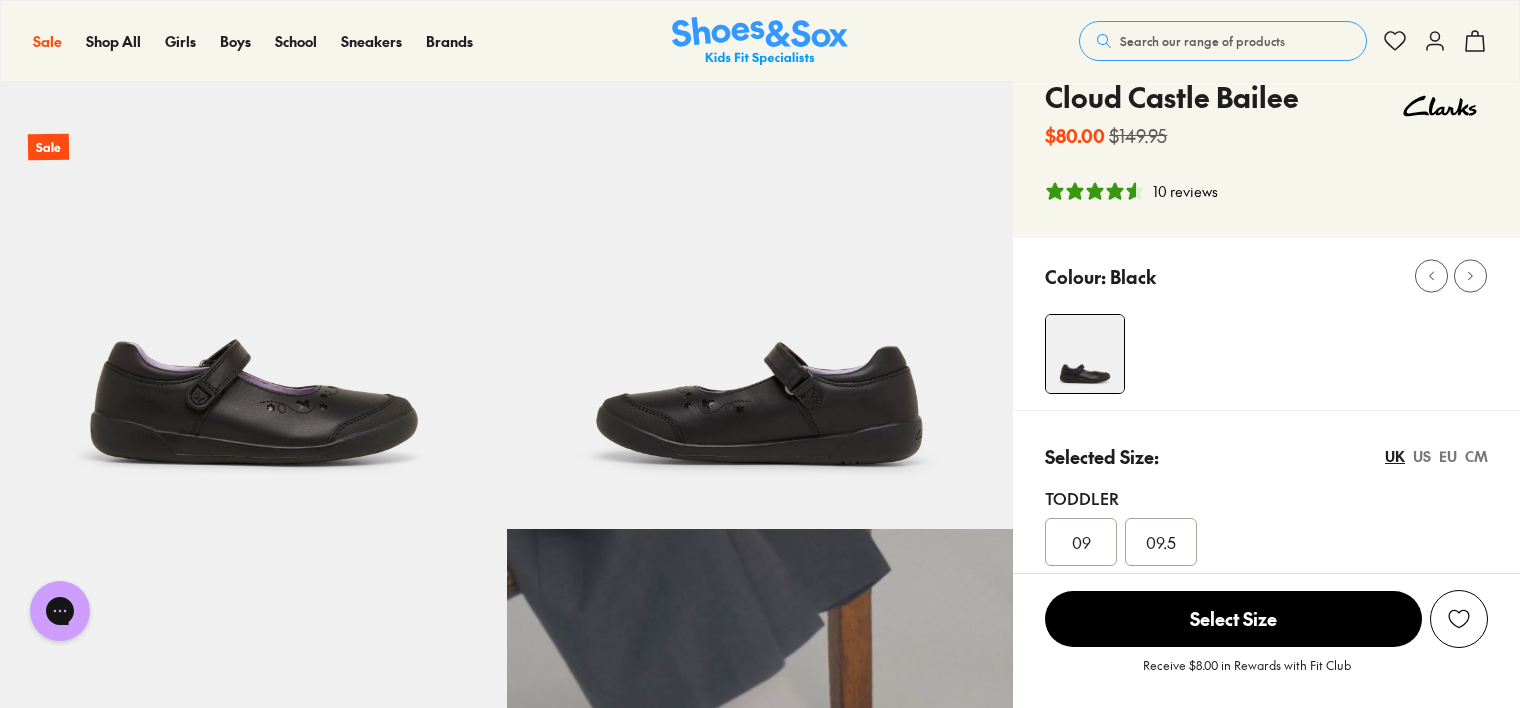 click 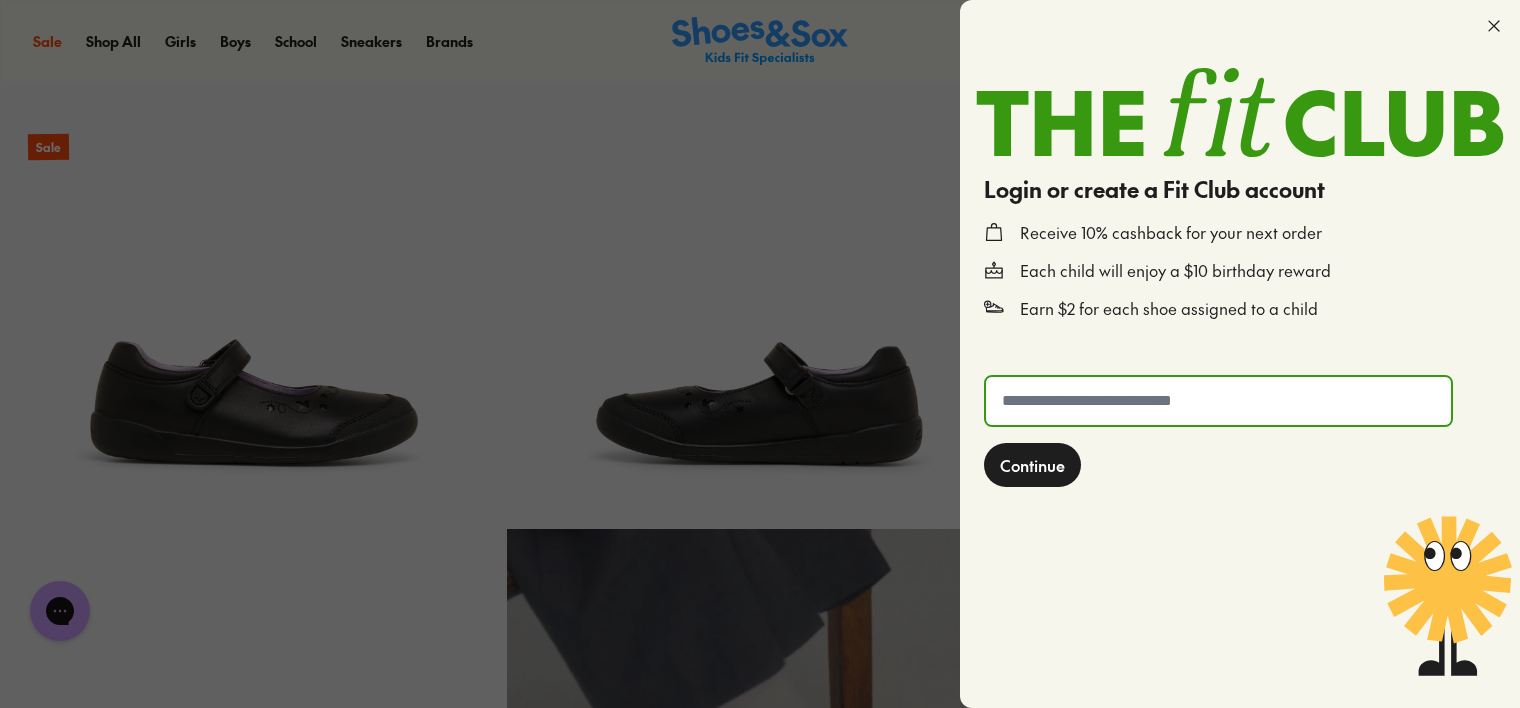 click 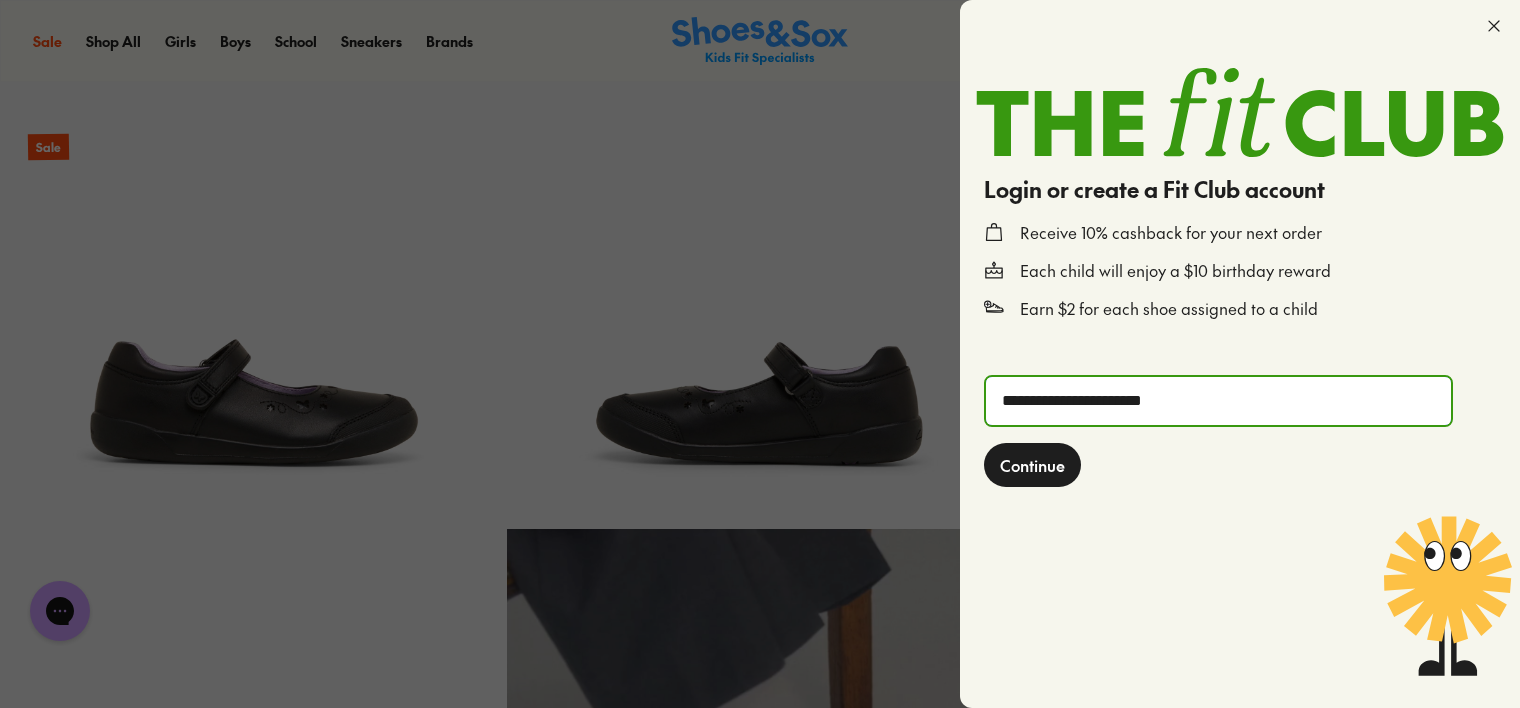 type on "**********" 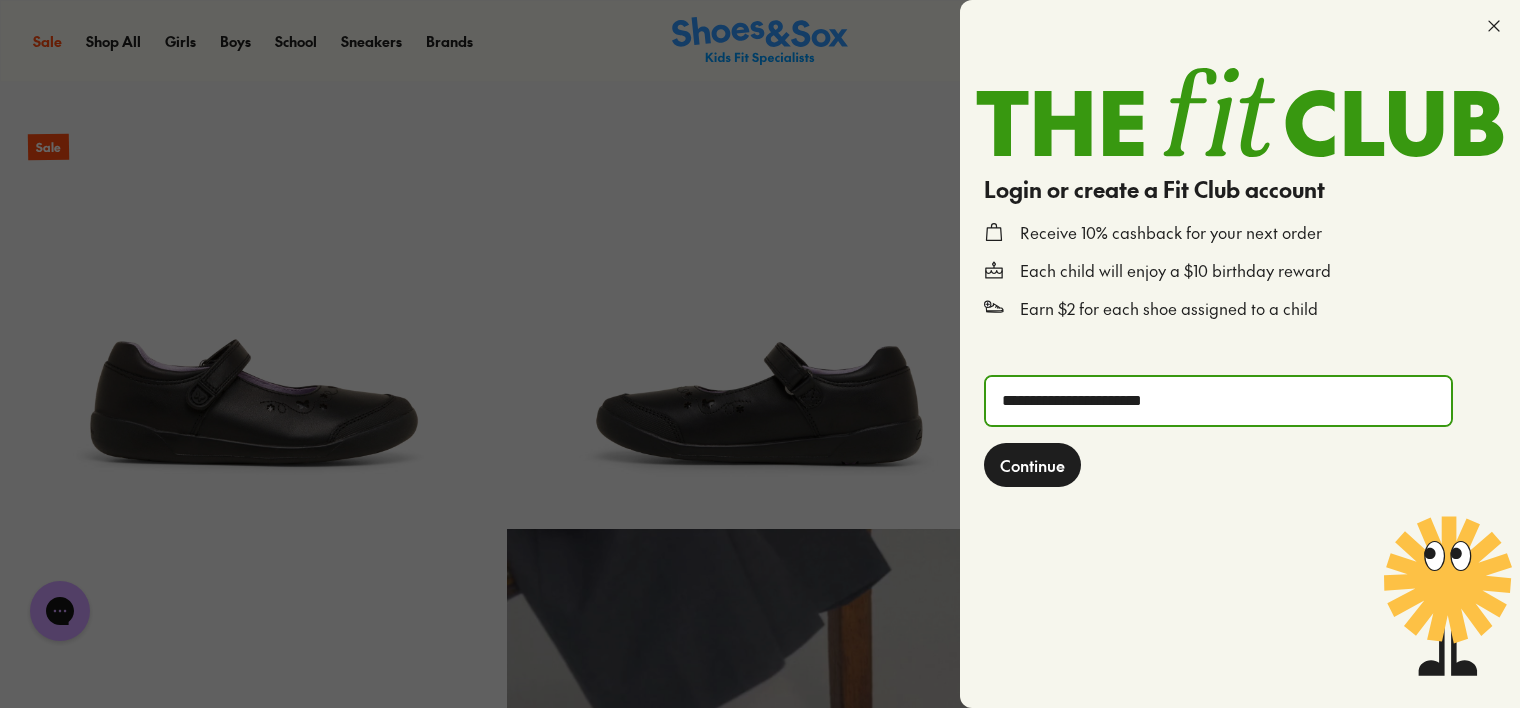 click on "Continue" 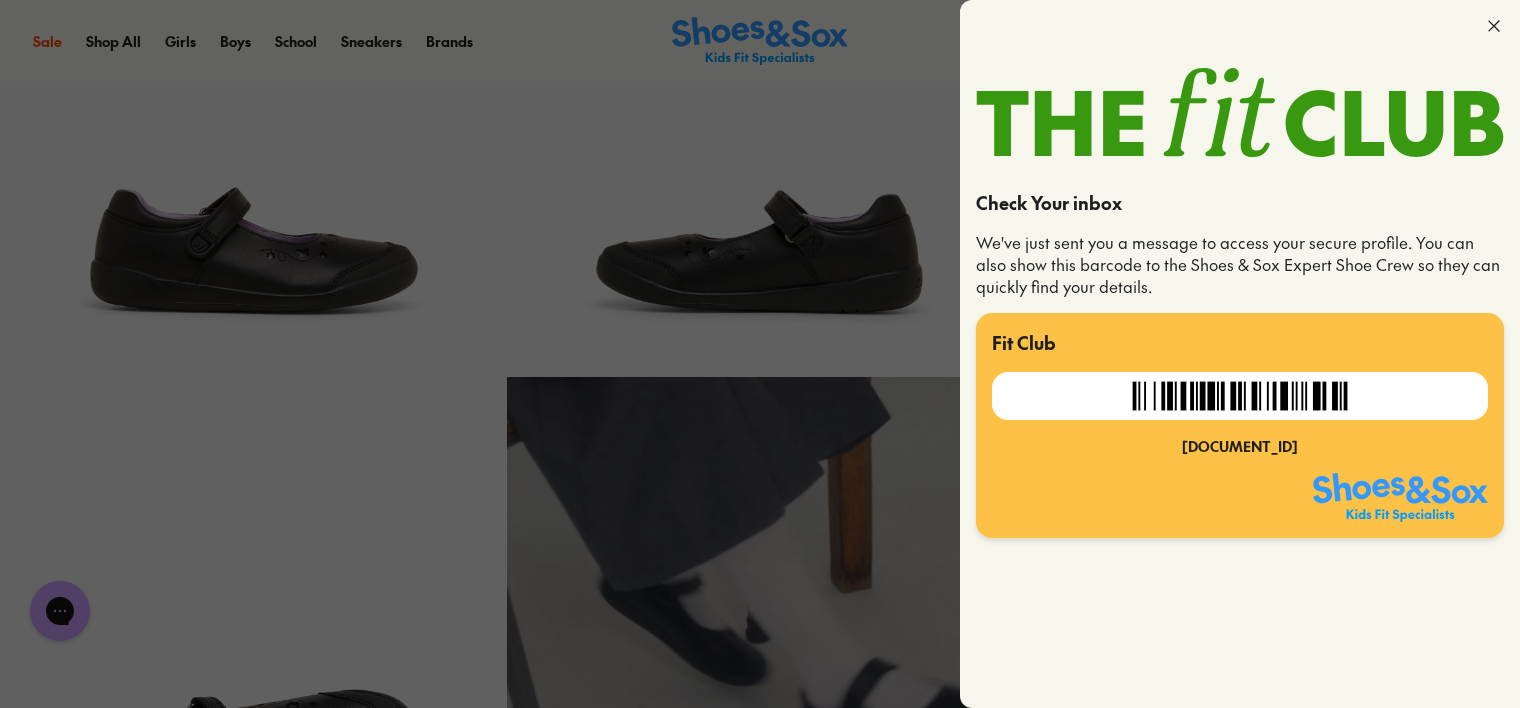 scroll, scrollTop: 400, scrollLeft: 0, axis: vertical 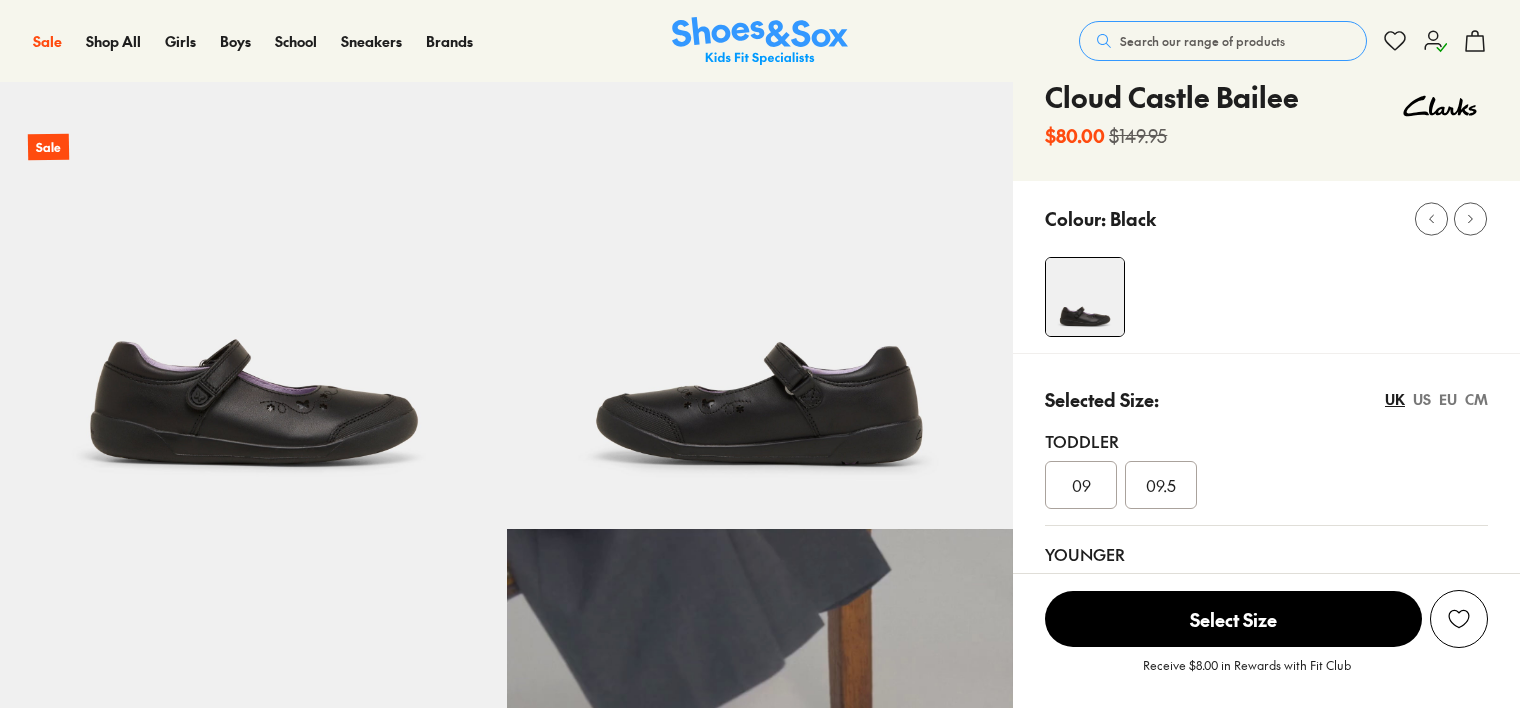 select on "*" 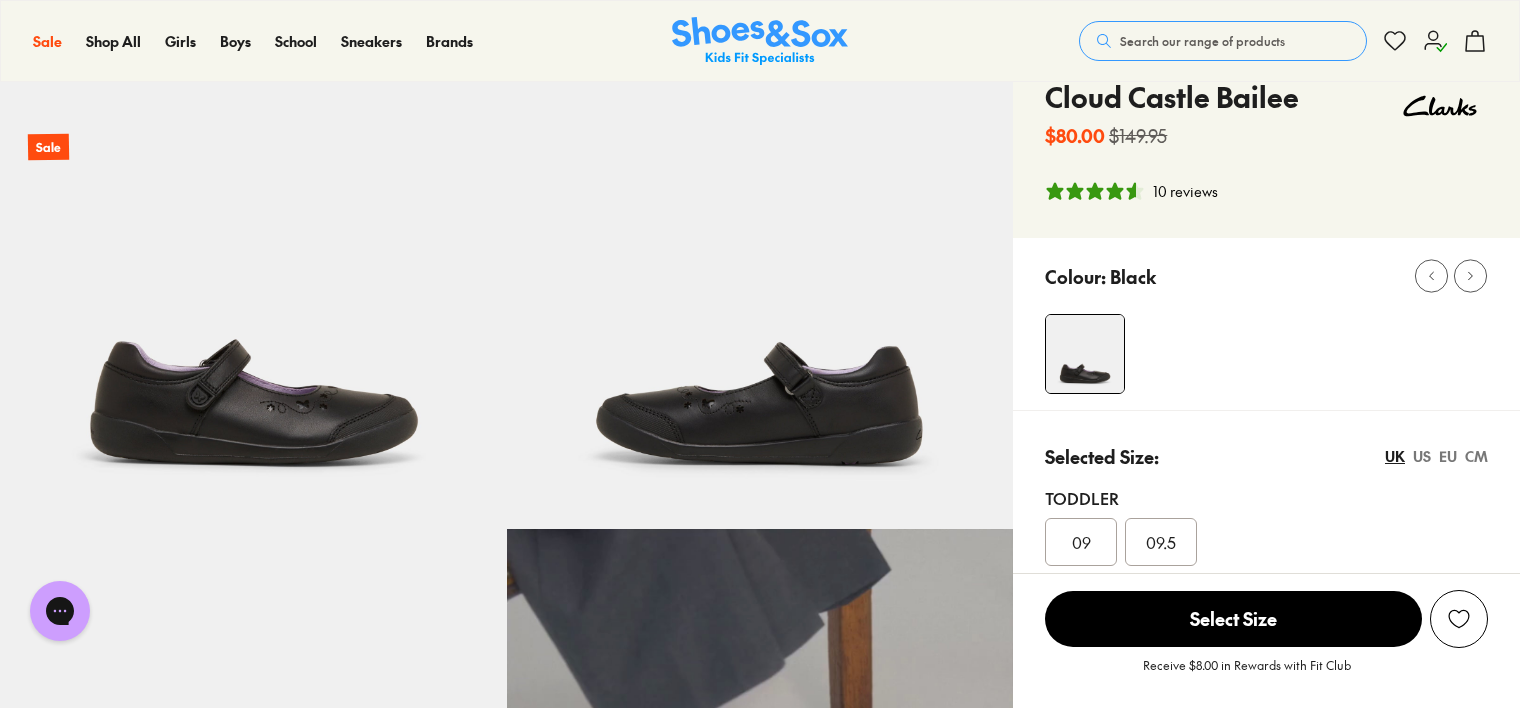 scroll, scrollTop: 0, scrollLeft: 0, axis: both 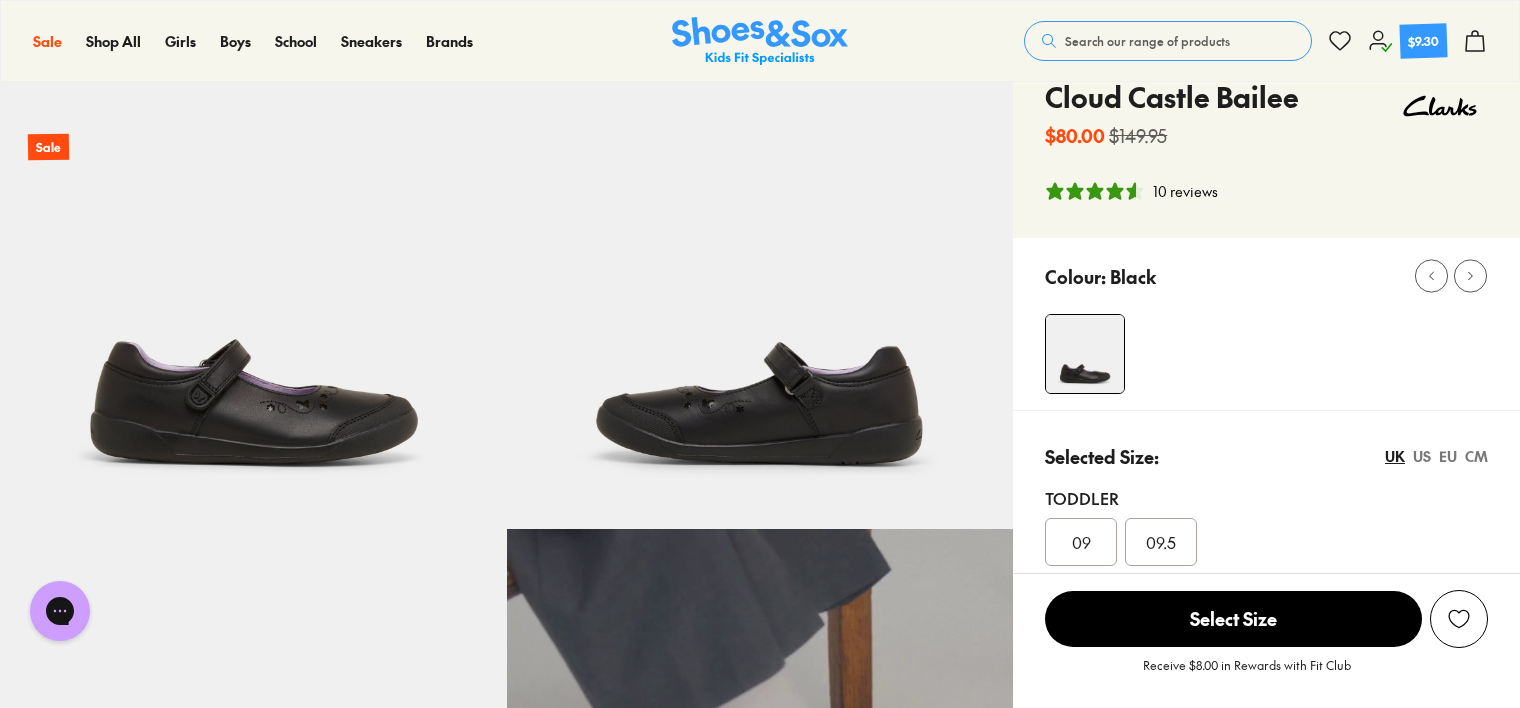 click 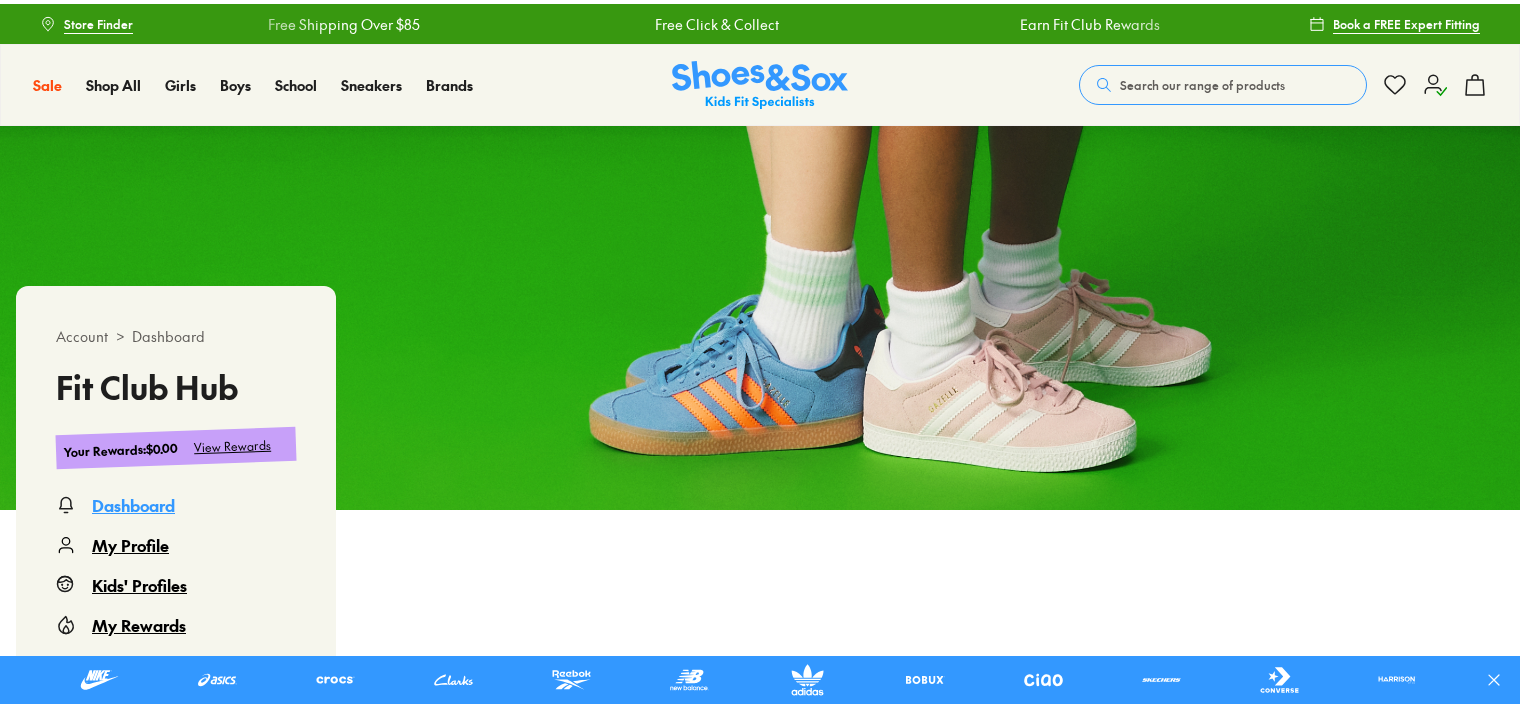 scroll, scrollTop: 0, scrollLeft: 0, axis: both 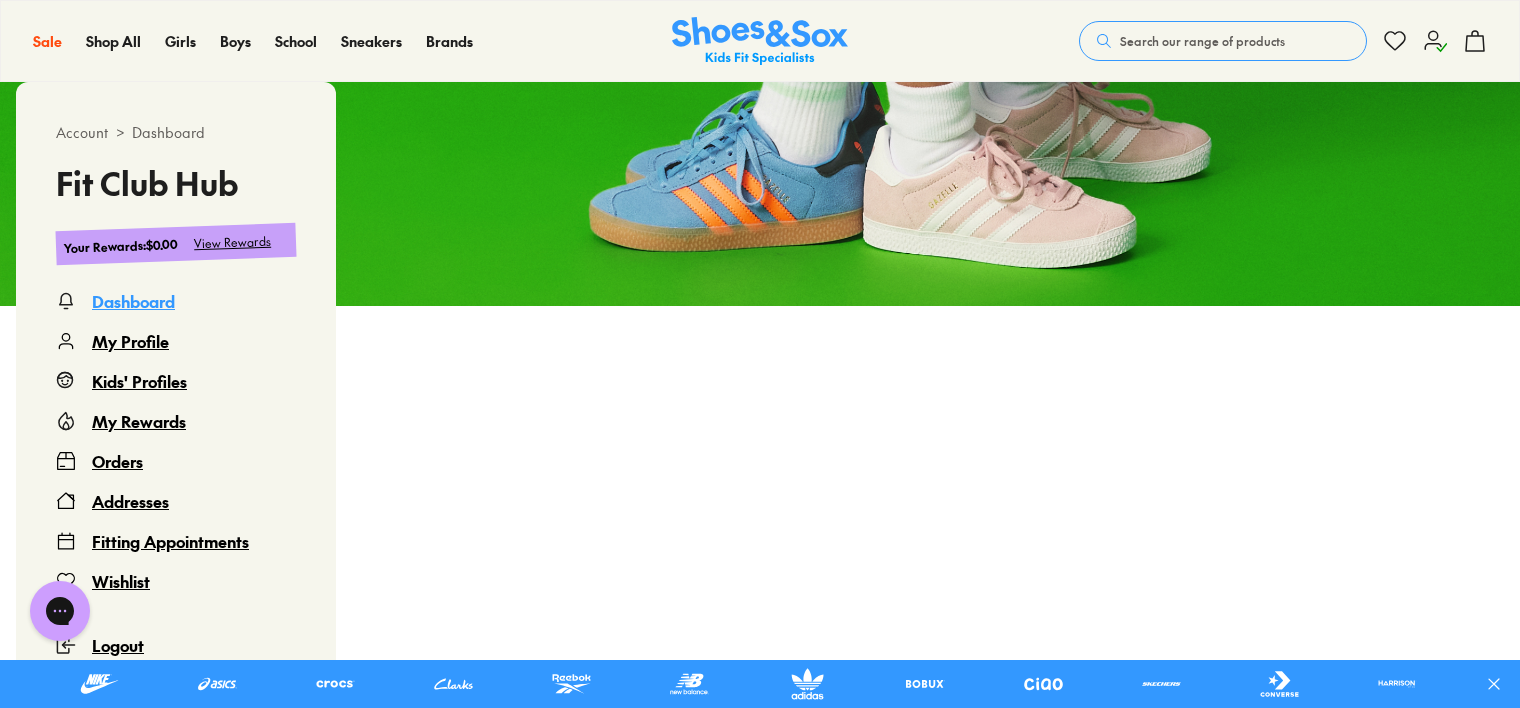 click on "Kids' Profiles" at bounding box center (139, 381) 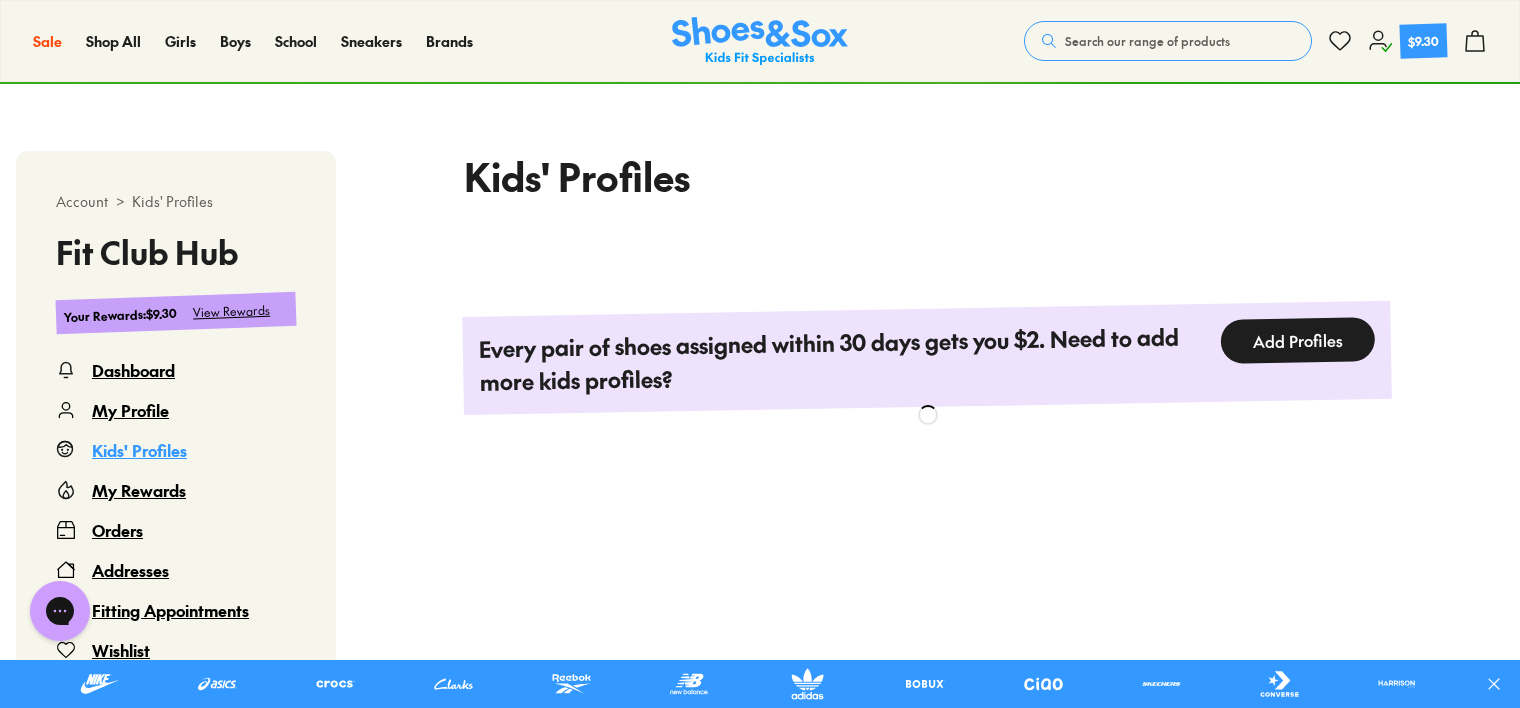 click on "Orders" at bounding box center (117, 530) 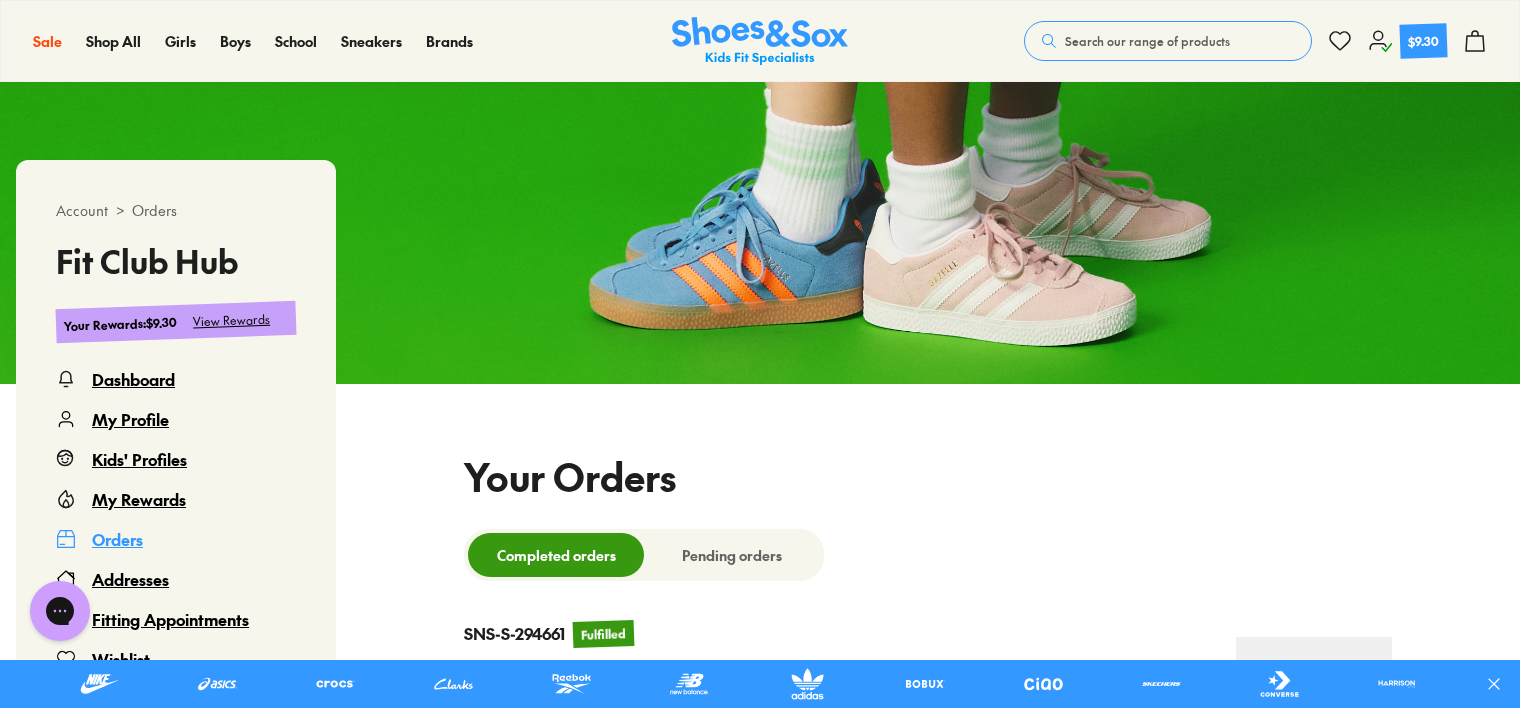 select 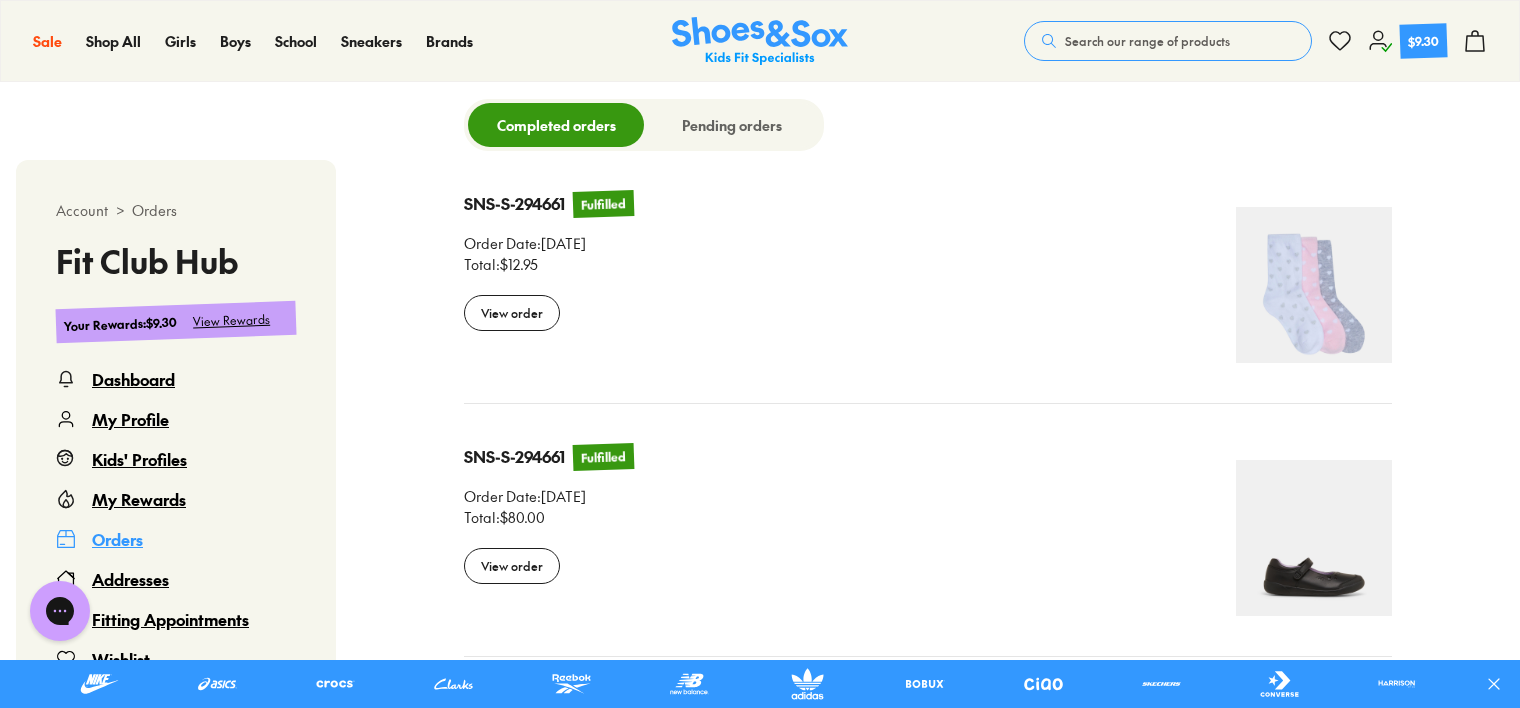 scroll, scrollTop: 722, scrollLeft: 0, axis: vertical 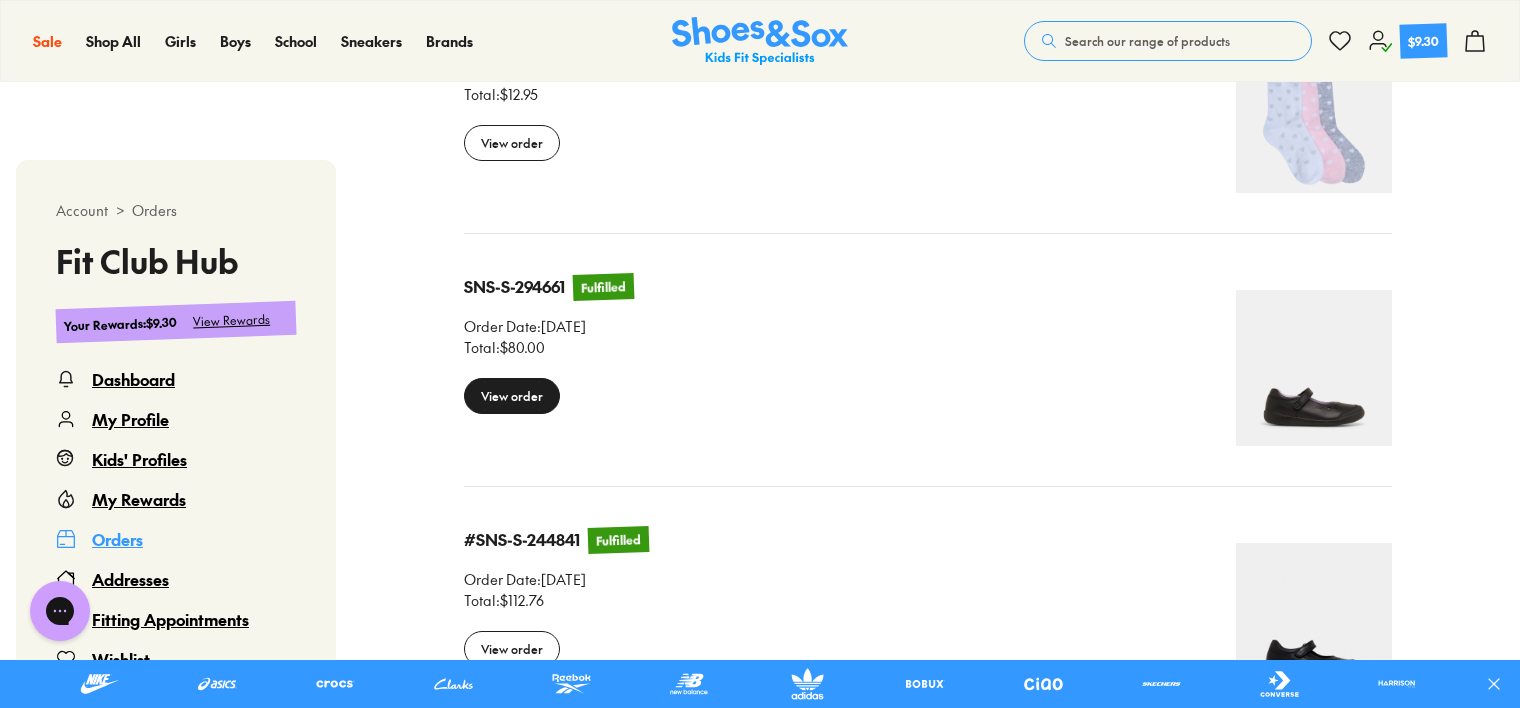 click on "View order" at bounding box center [512, 396] 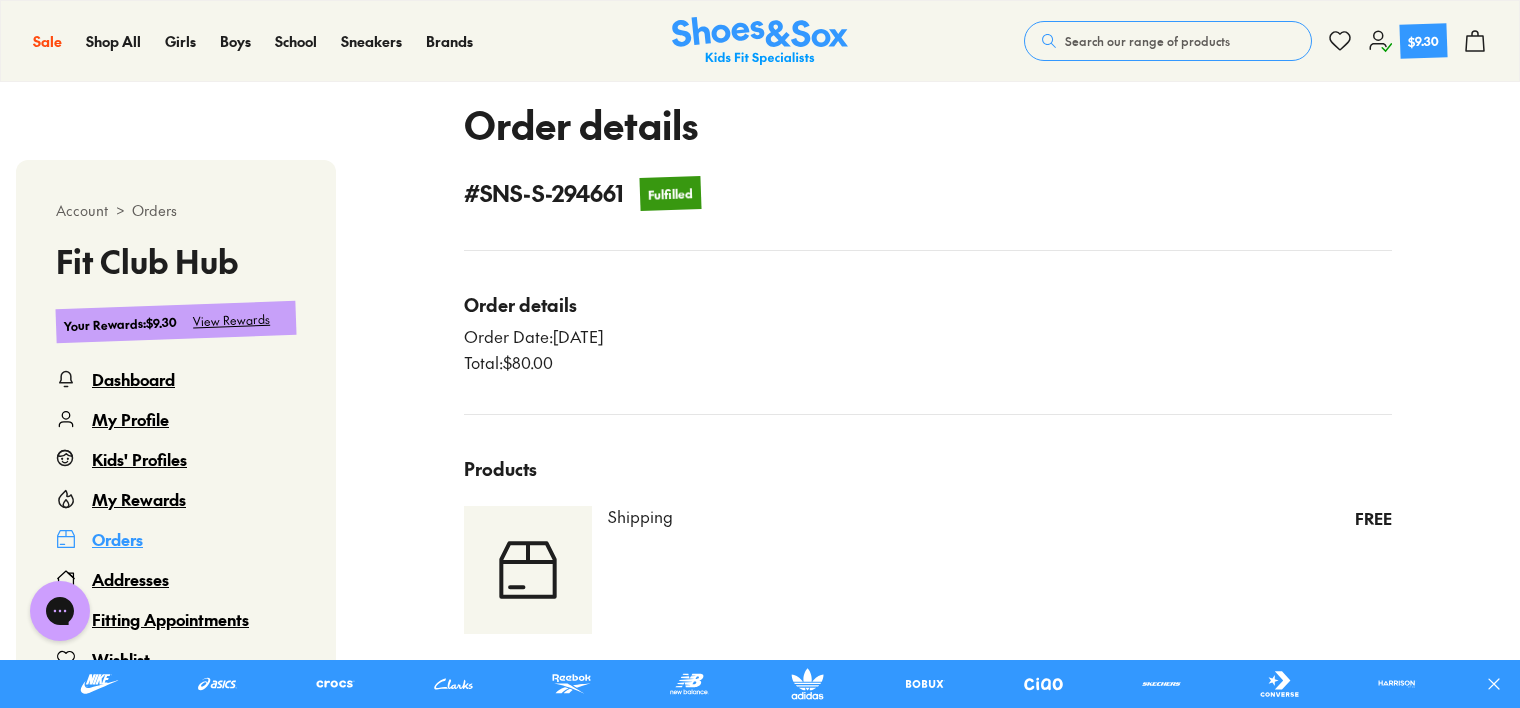 scroll, scrollTop: 822, scrollLeft: 0, axis: vertical 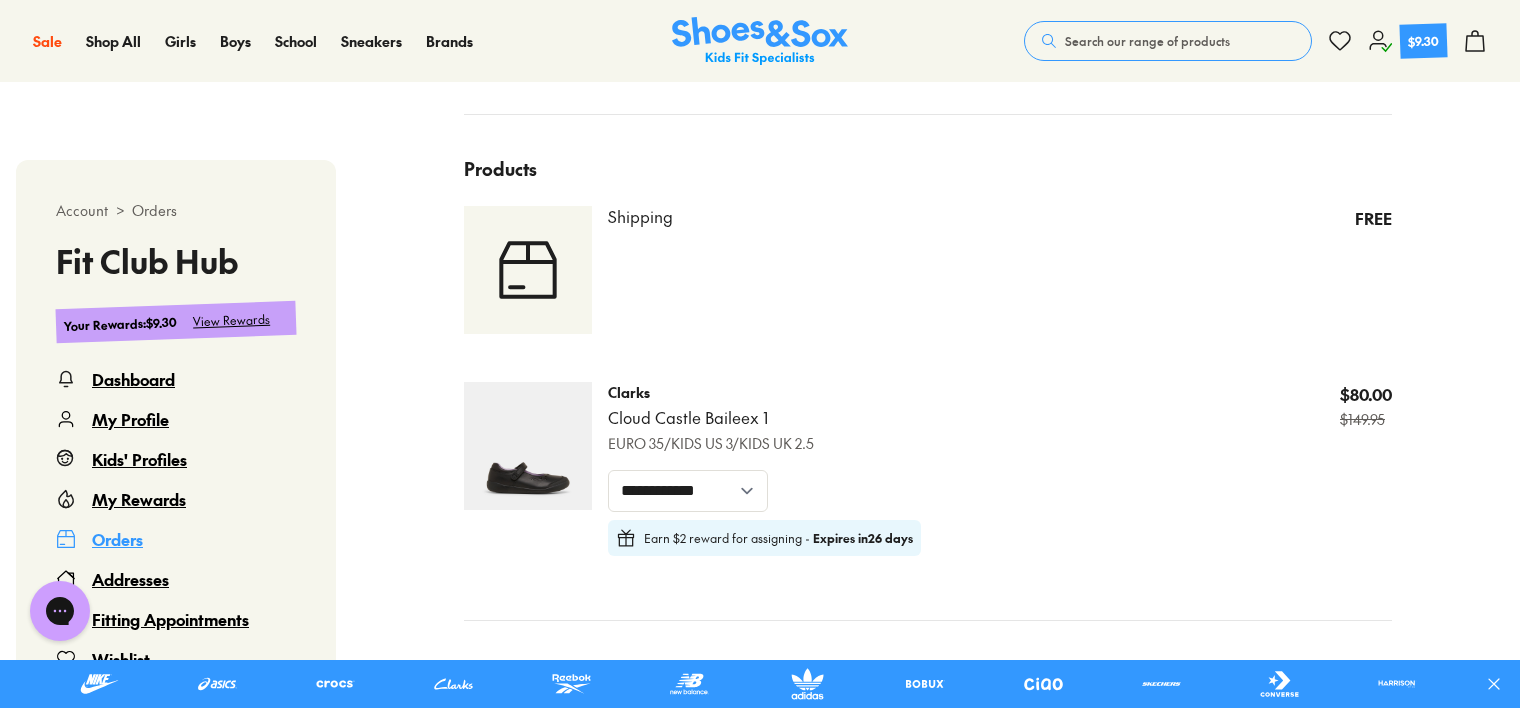 click on "Search our range of products" at bounding box center (1147, 41) 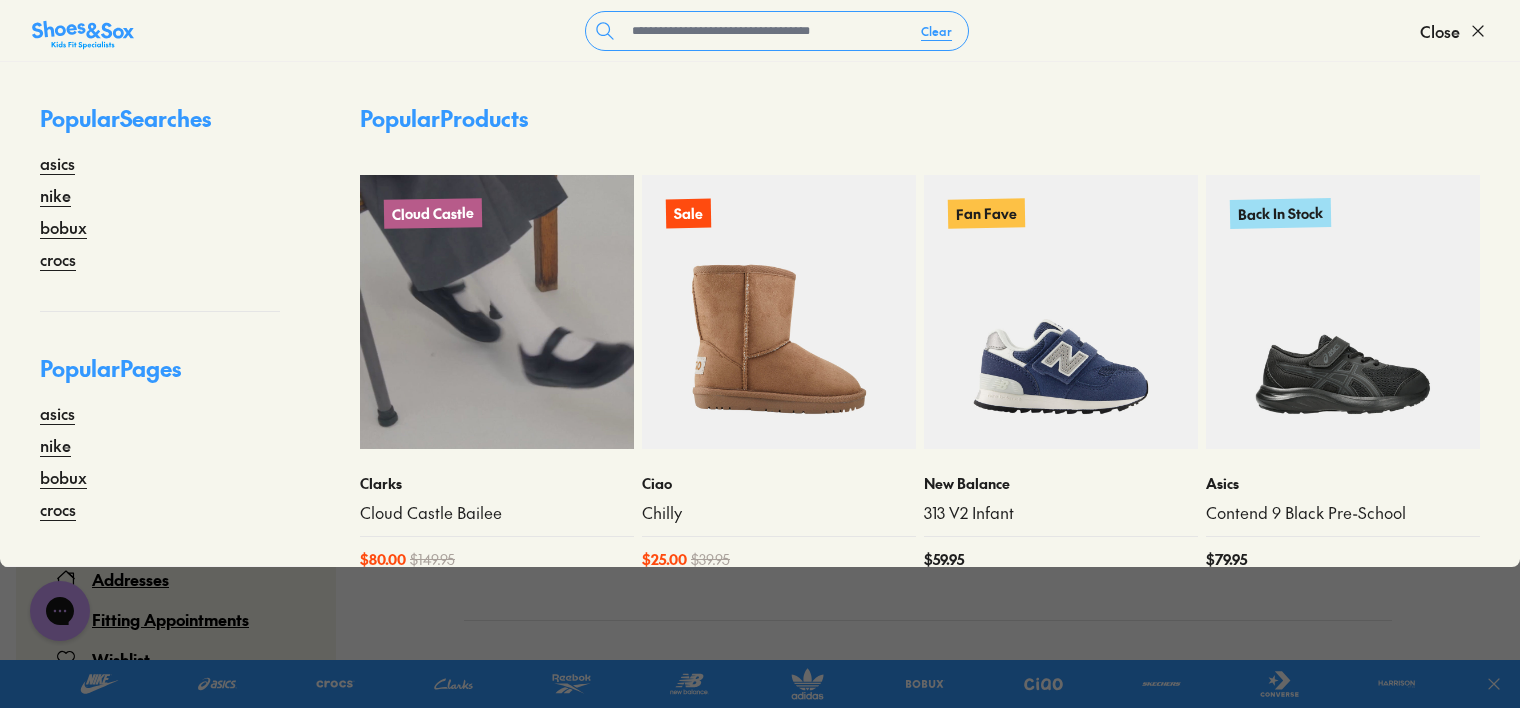 click at bounding box center (497, 312) 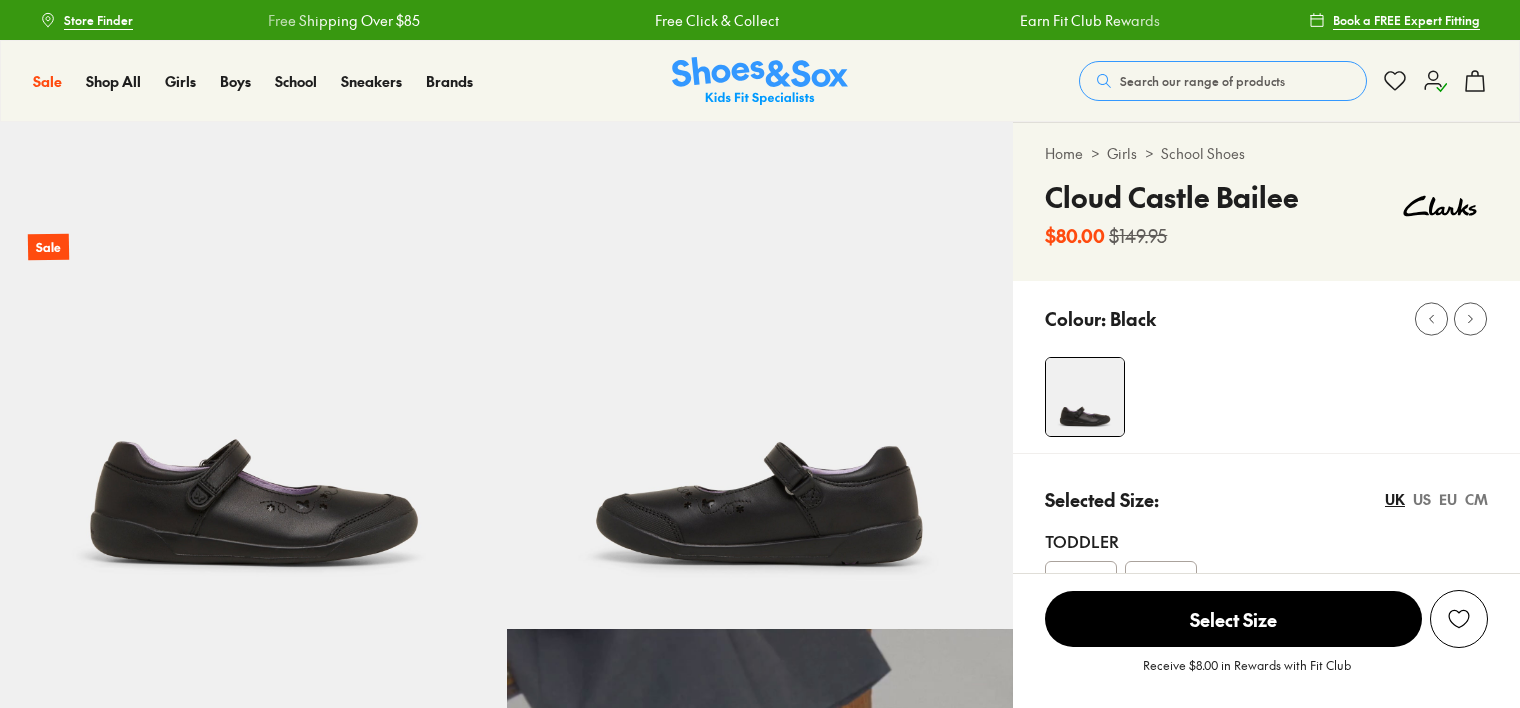 scroll, scrollTop: 0, scrollLeft: 0, axis: both 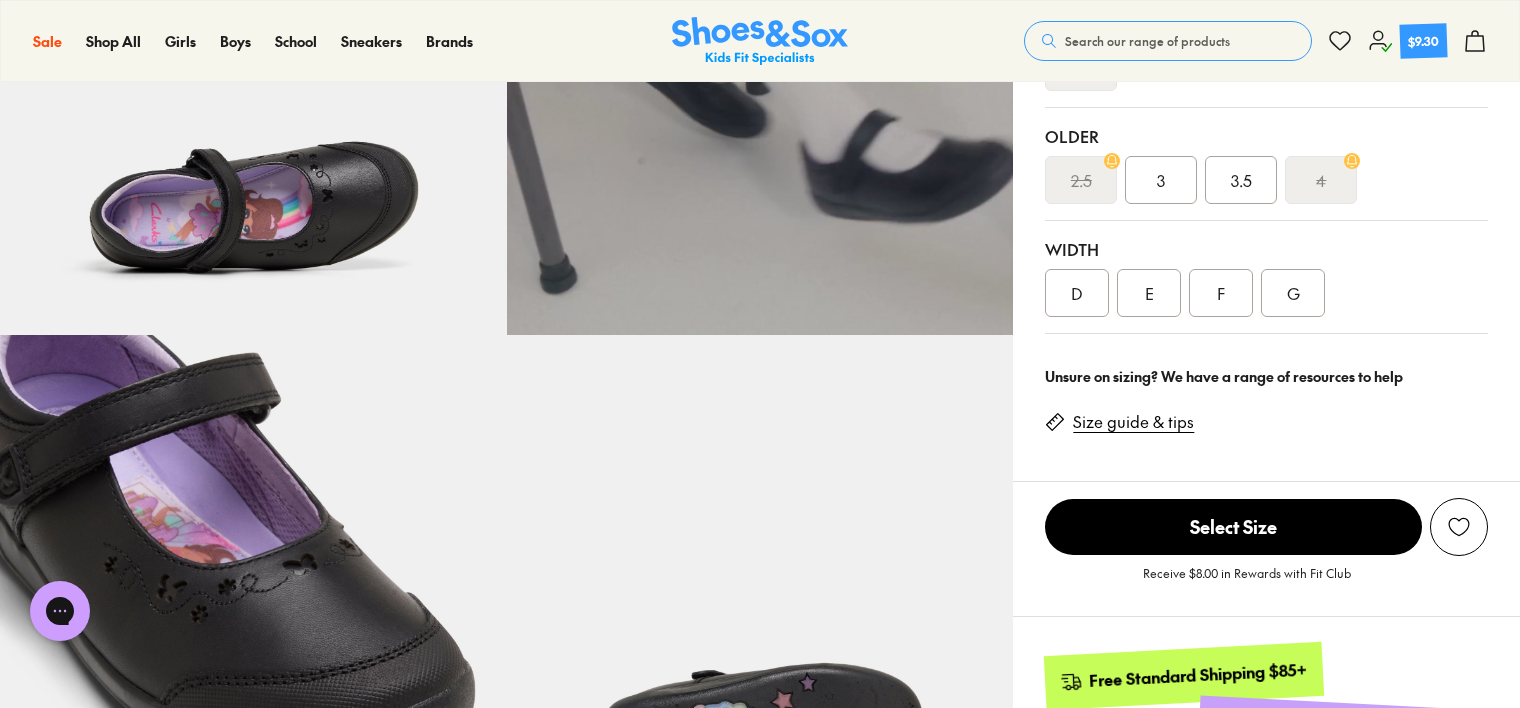 click on "D" at bounding box center (1077, 293) 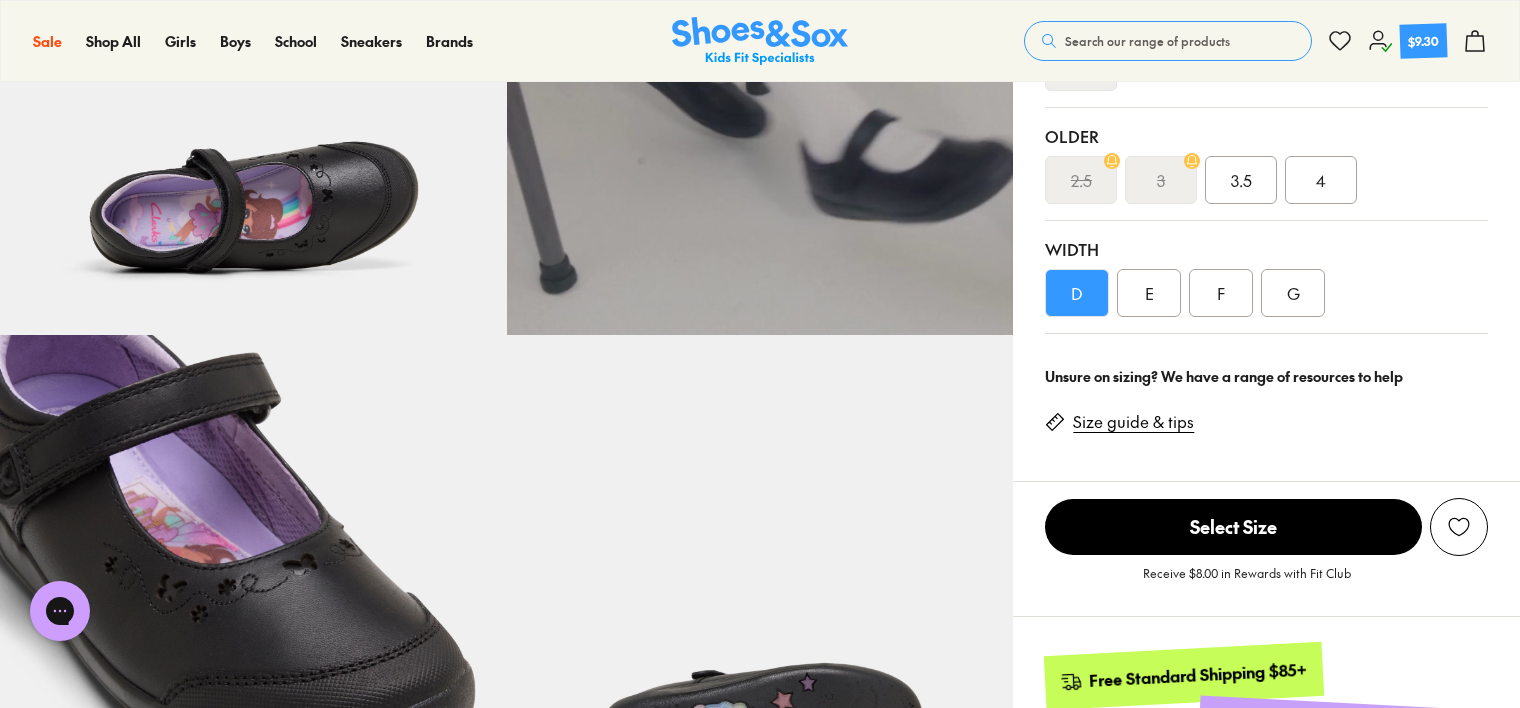 click on "E" at bounding box center [1149, 293] 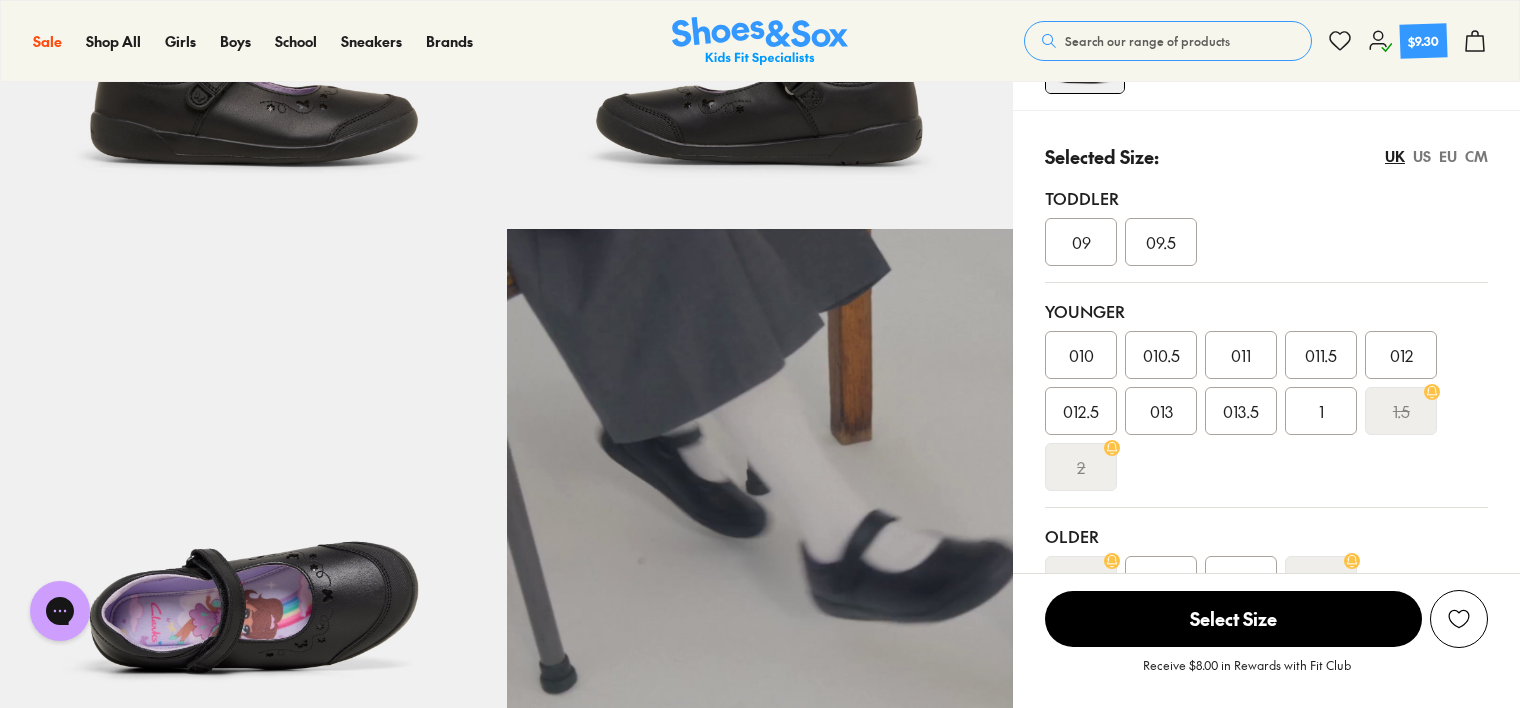 scroll, scrollTop: 600, scrollLeft: 0, axis: vertical 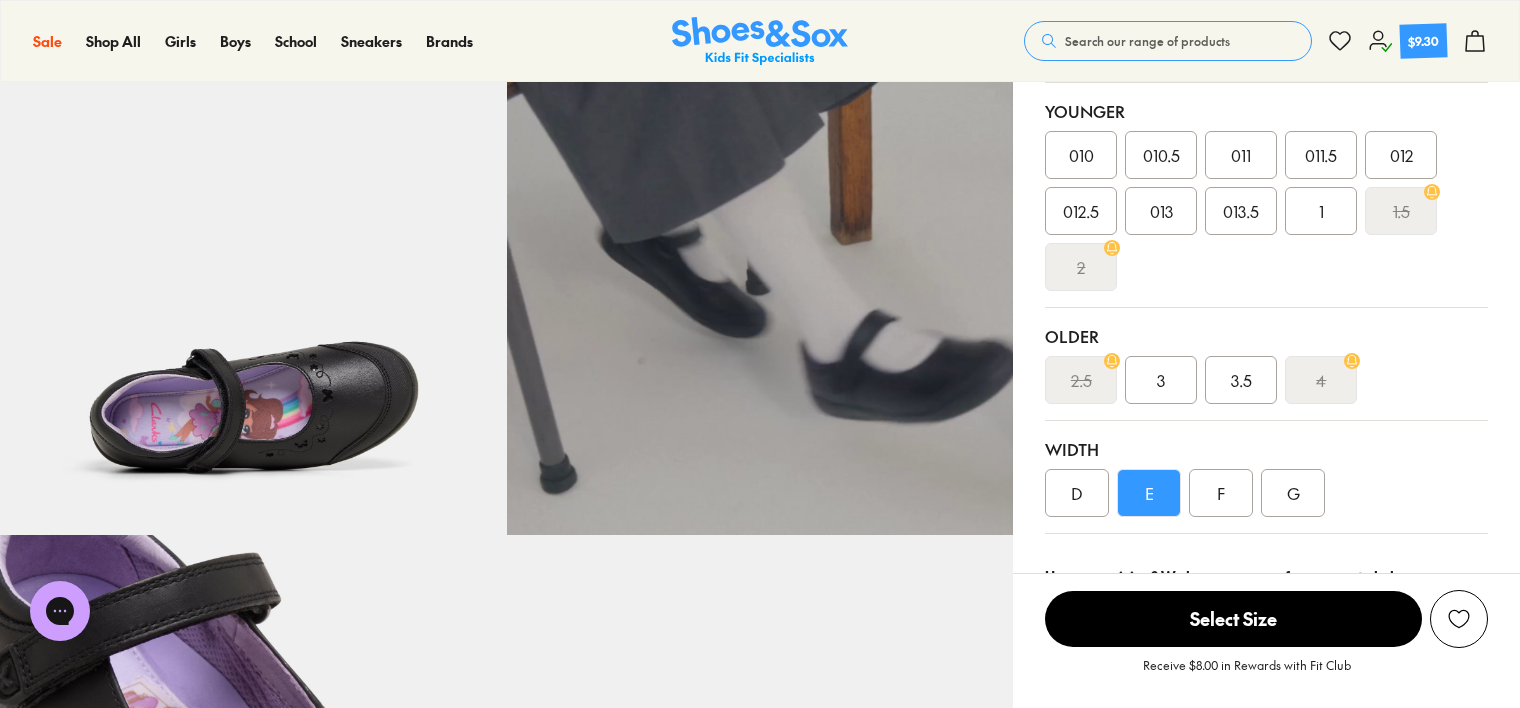 click on "2.5" at bounding box center (1081, 380) 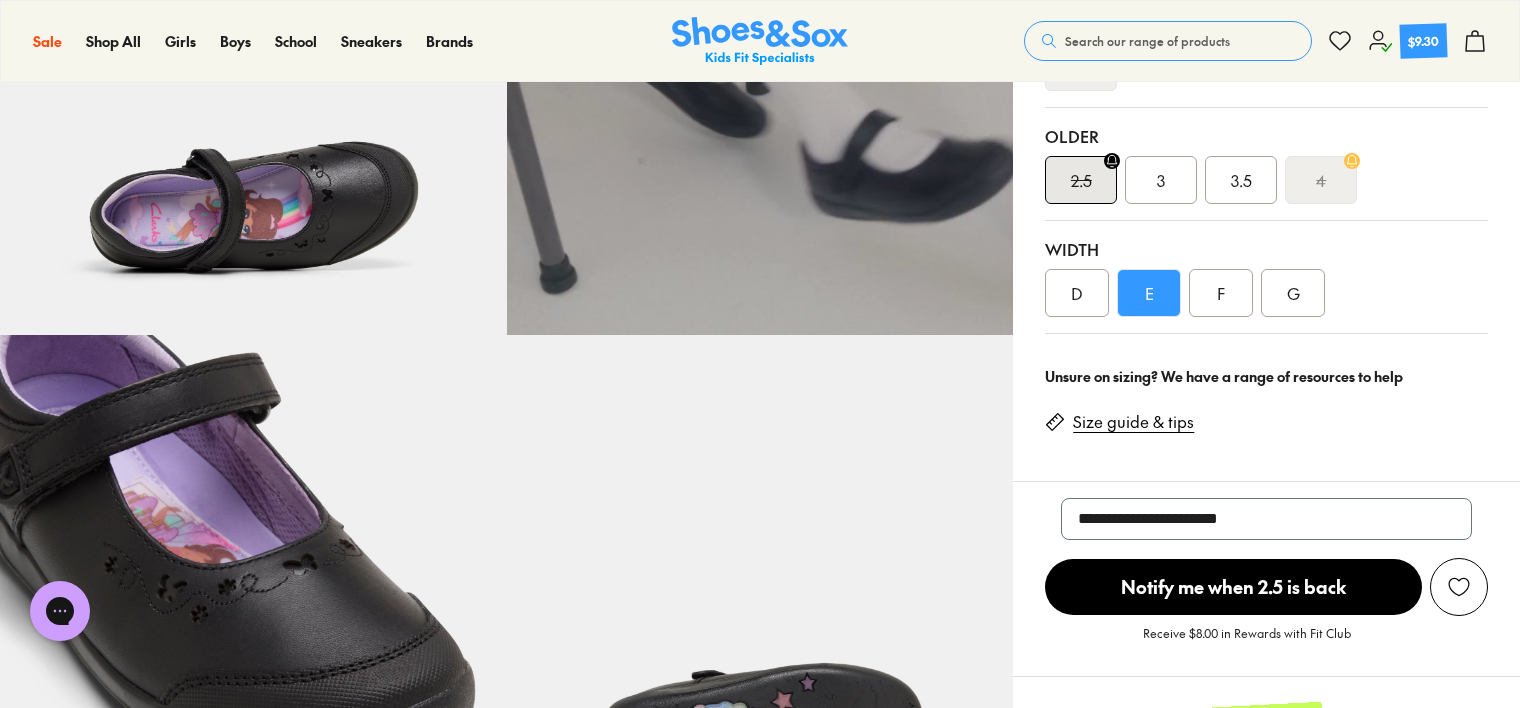 scroll, scrollTop: 600, scrollLeft: 0, axis: vertical 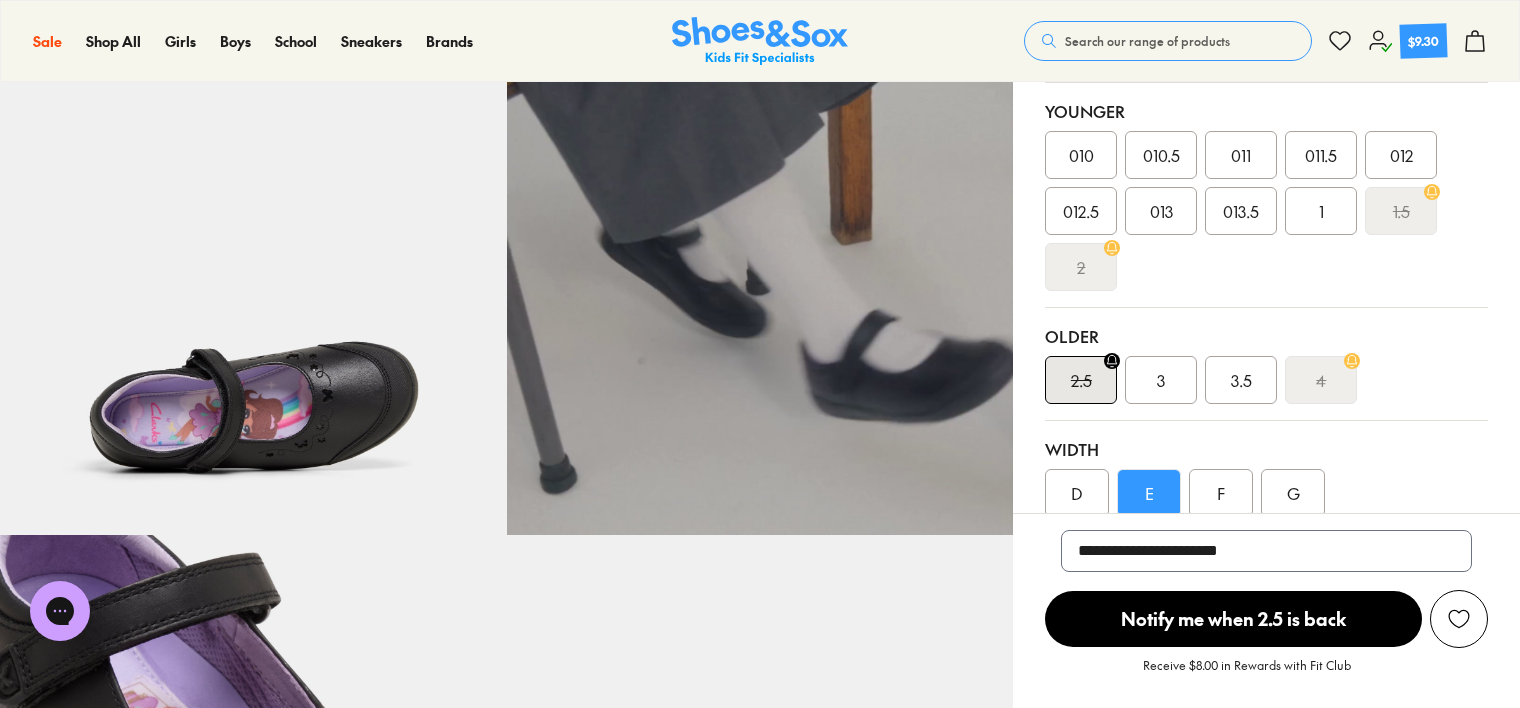 click on "D" at bounding box center (1077, 493) 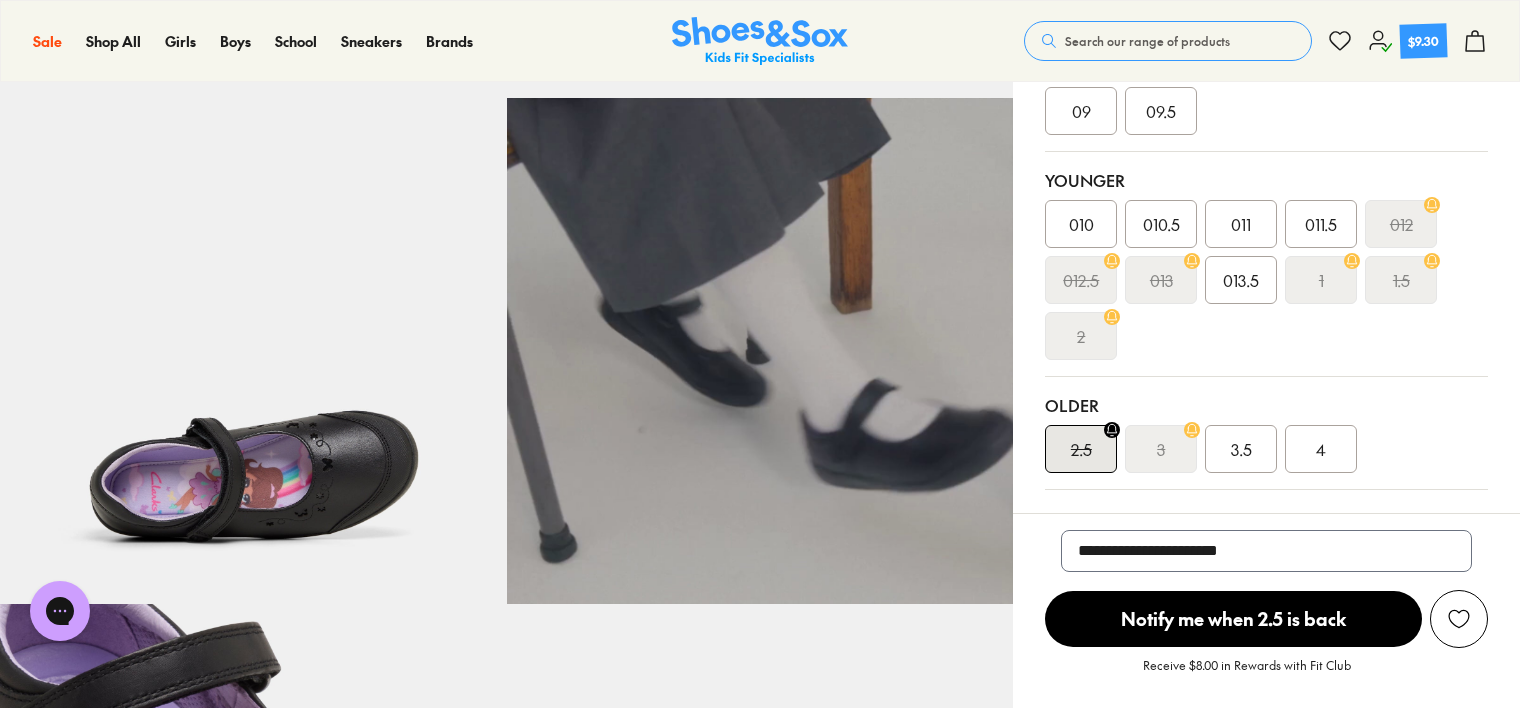 scroll, scrollTop: 700, scrollLeft: 0, axis: vertical 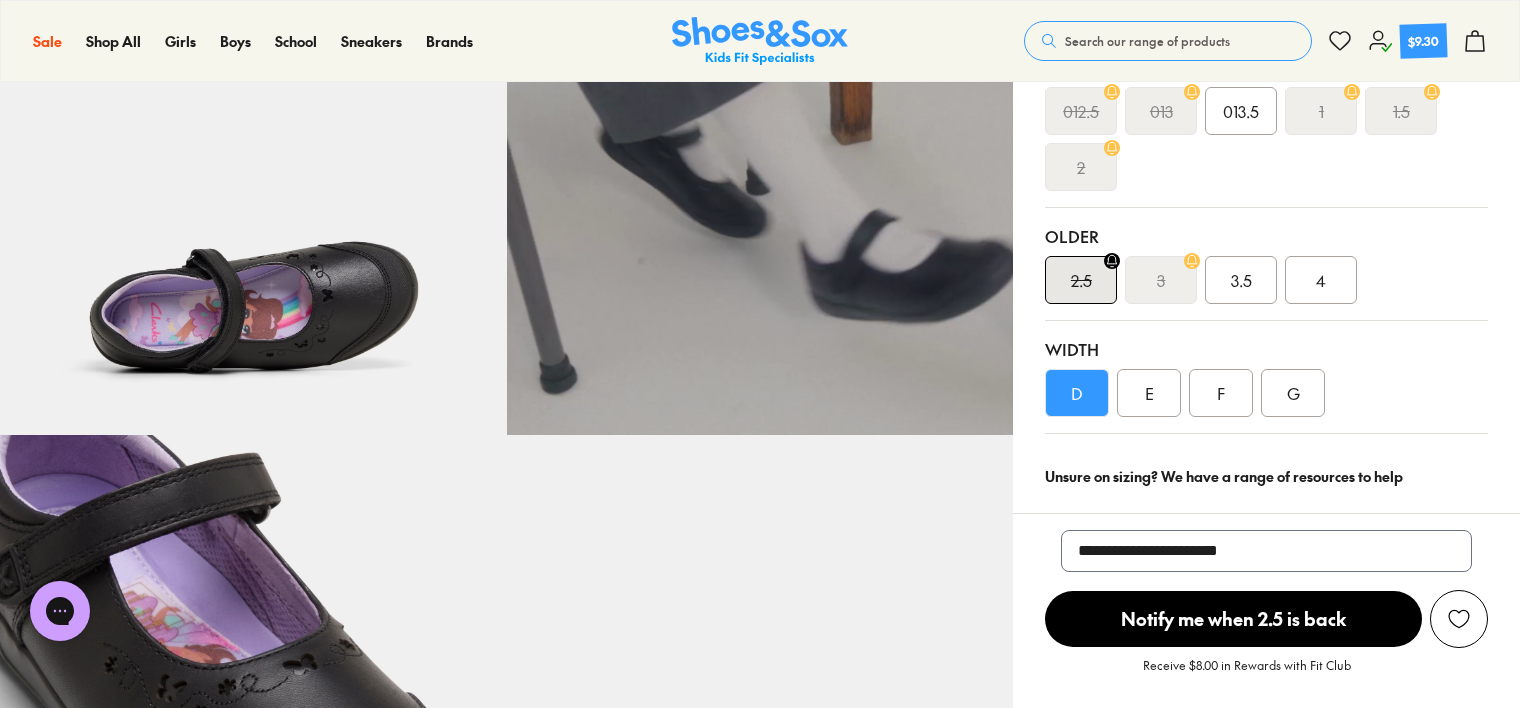 click on "E" at bounding box center (1149, 393) 